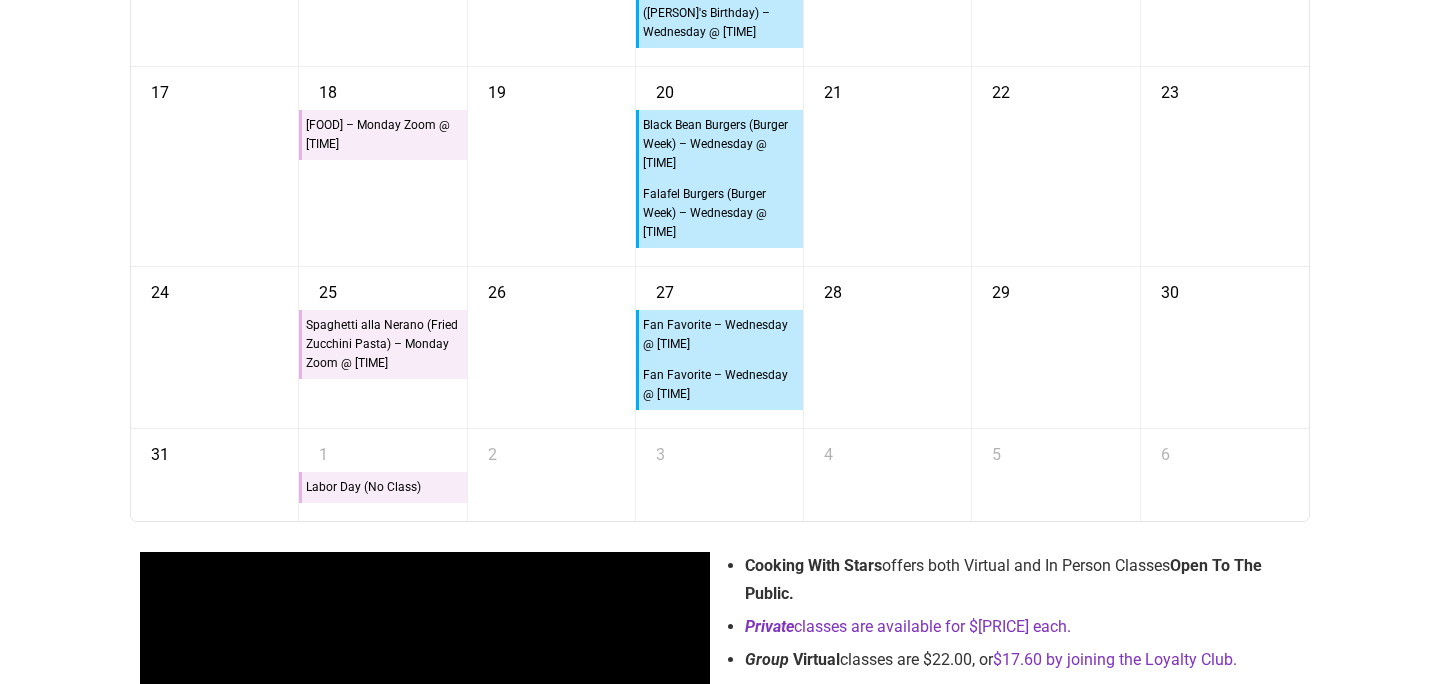 scroll, scrollTop: 4346, scrollLeft: 0, axis: vertical 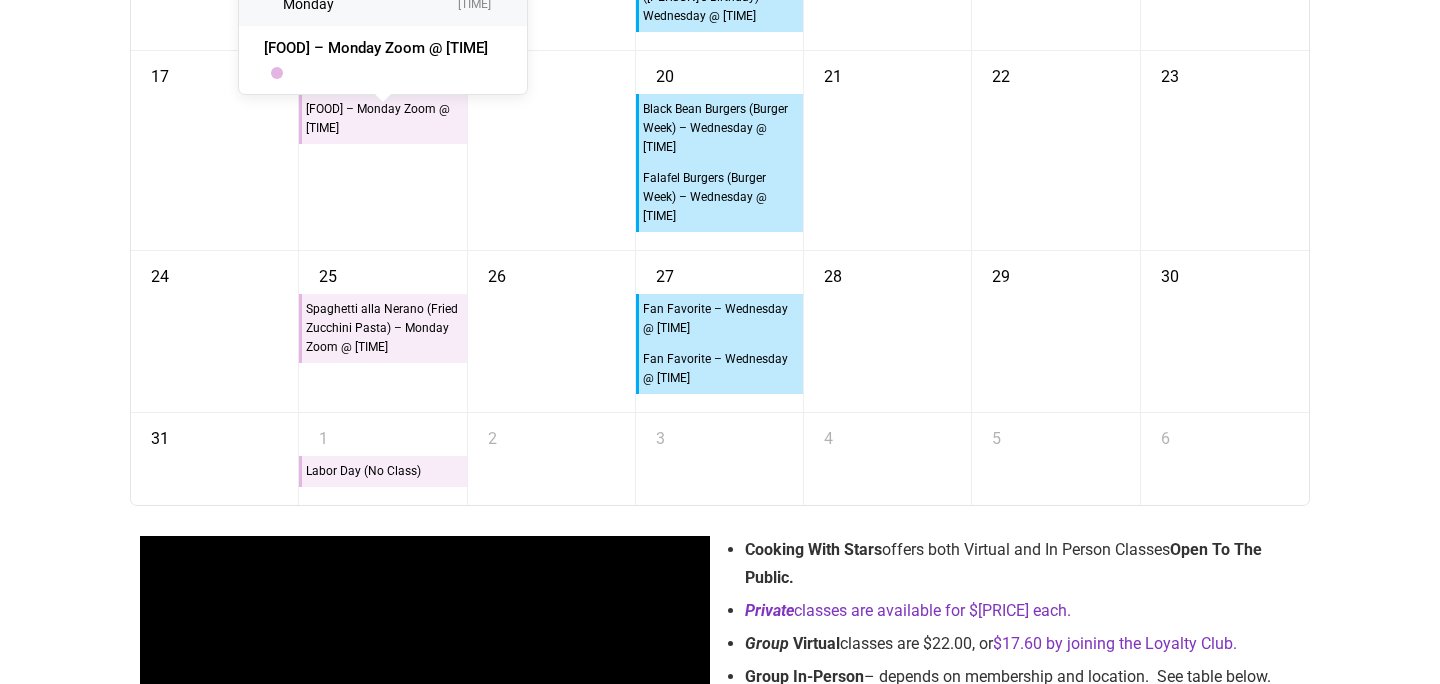 click on "[FOOD] – Monday Zoom @ [TIME]" at bounding box center [384, 119] 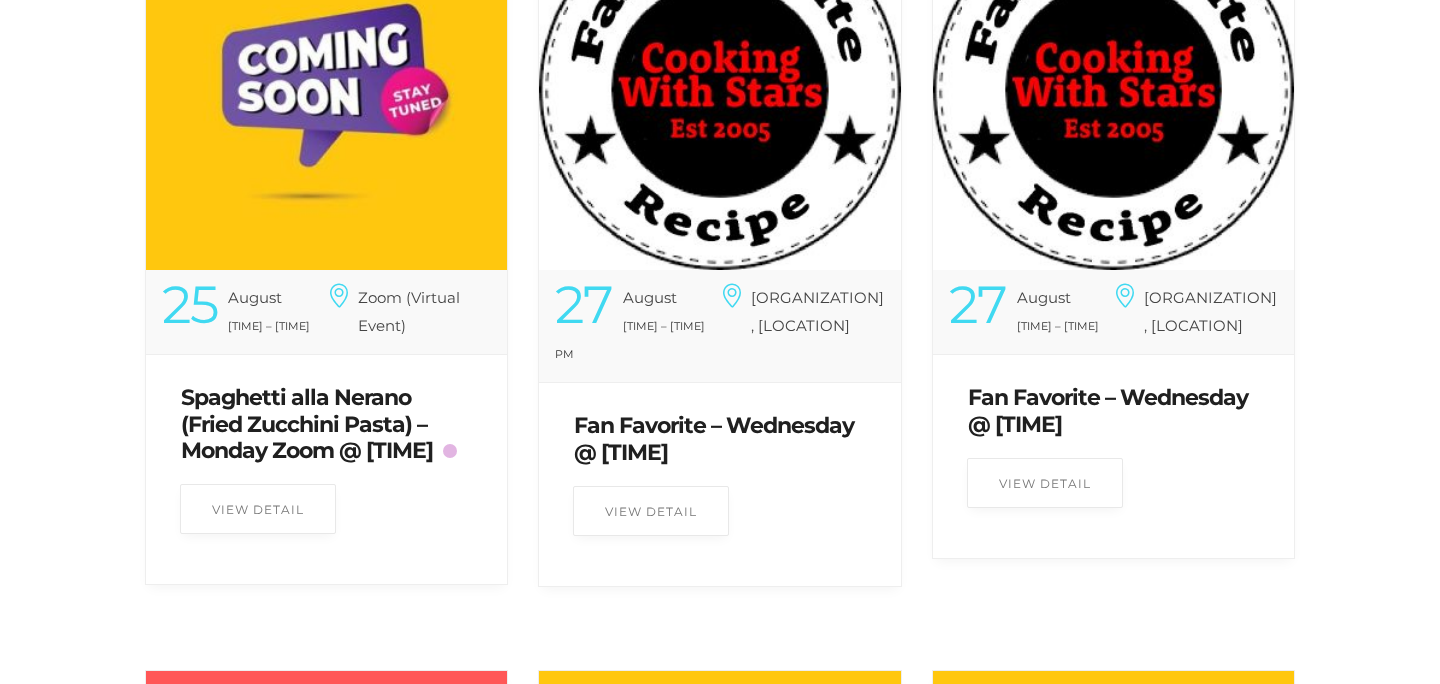 scroll, scrollTop: 2248, scrollLeft: 0, axis: vertical 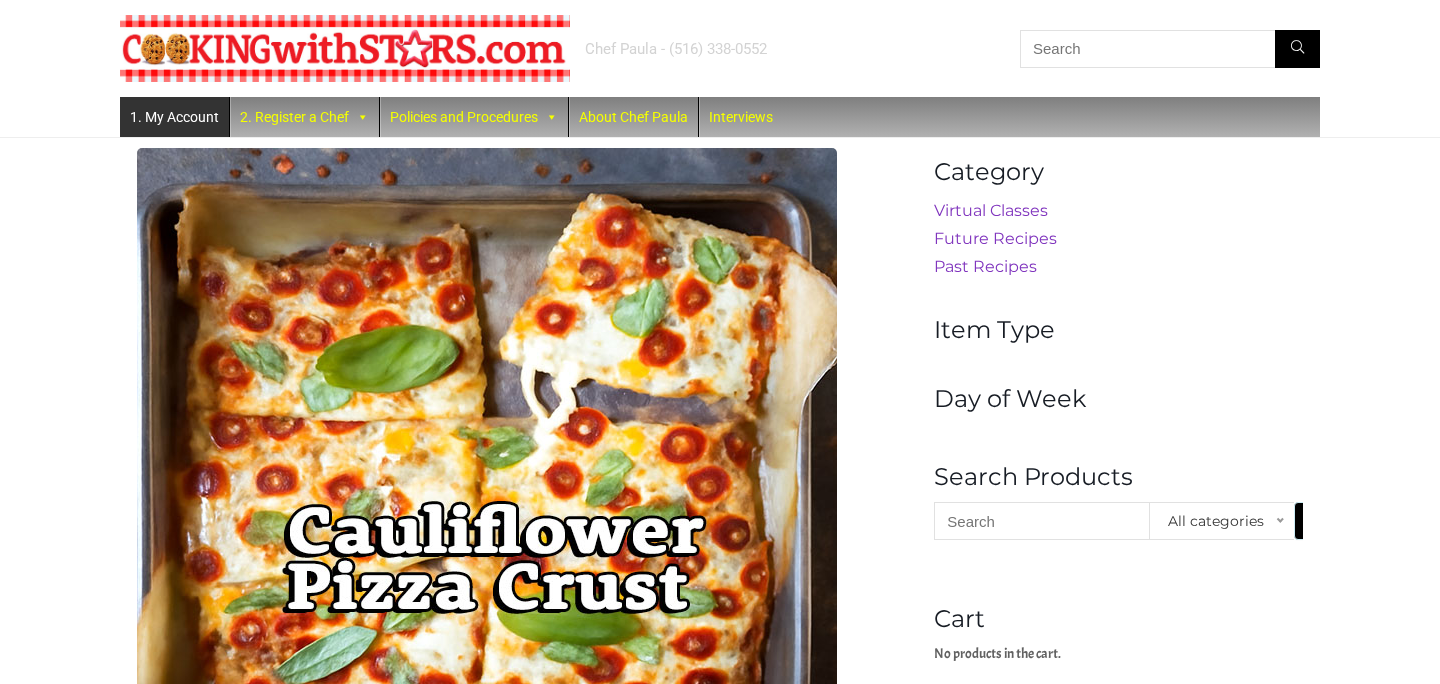 click on "1. My Account" at bounding box center [174, 117] 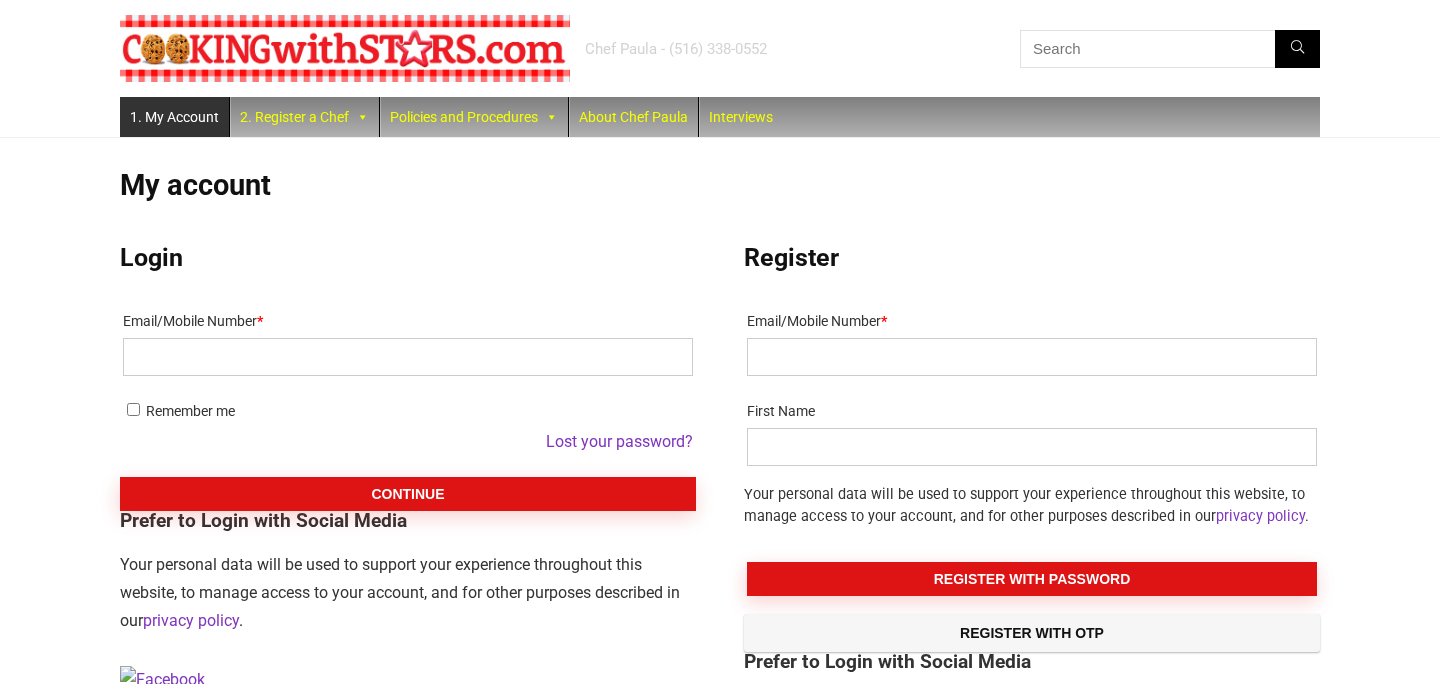 scroll, scrollTop: 0, scrollLeft: 0, axis: both 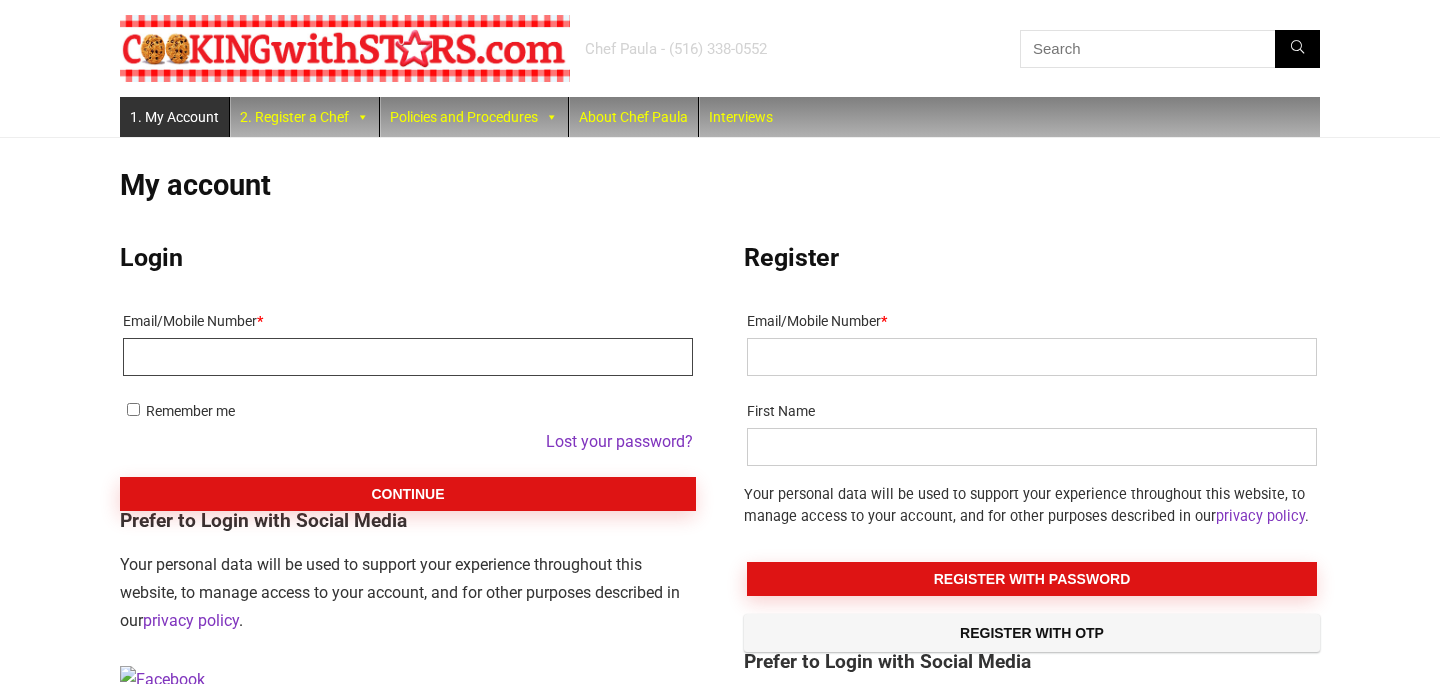 click on "Email/Mobile Number  *" at bounding box center (408, 357) 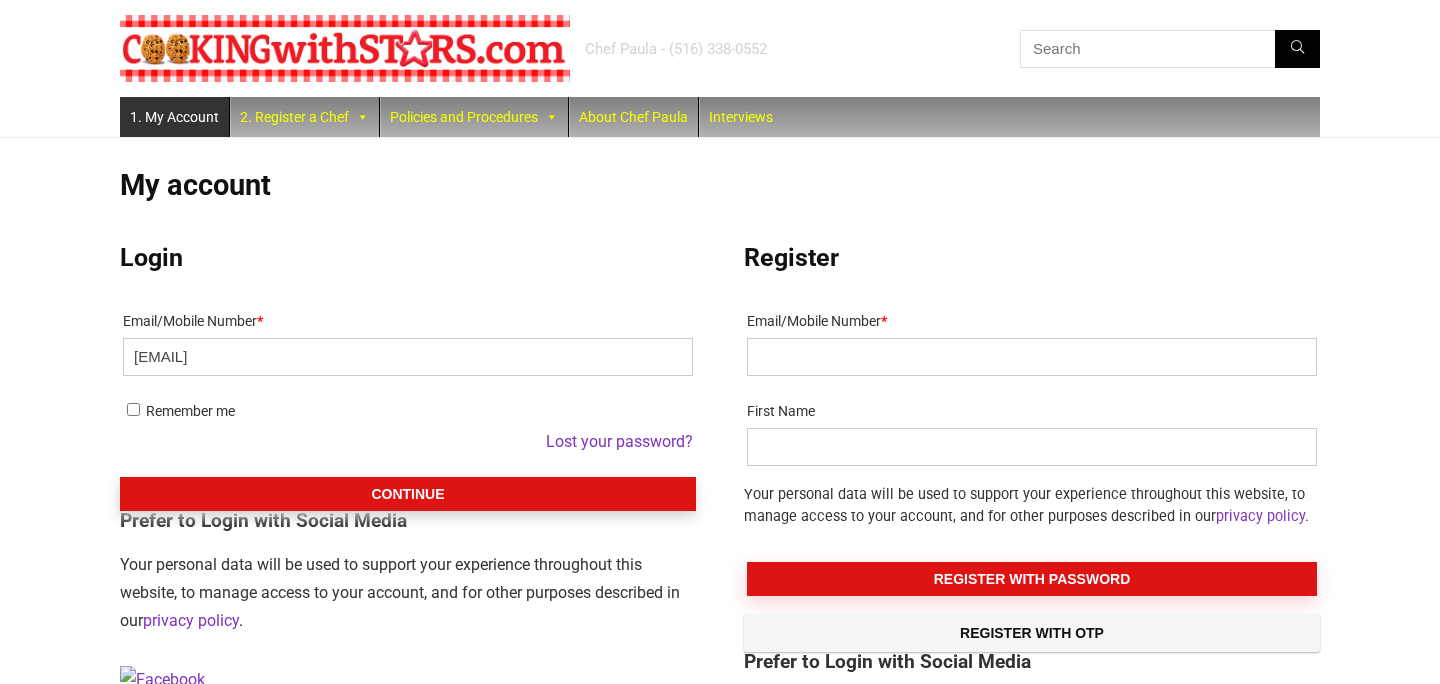 click on "Continue" at bounding box center [408, 494] 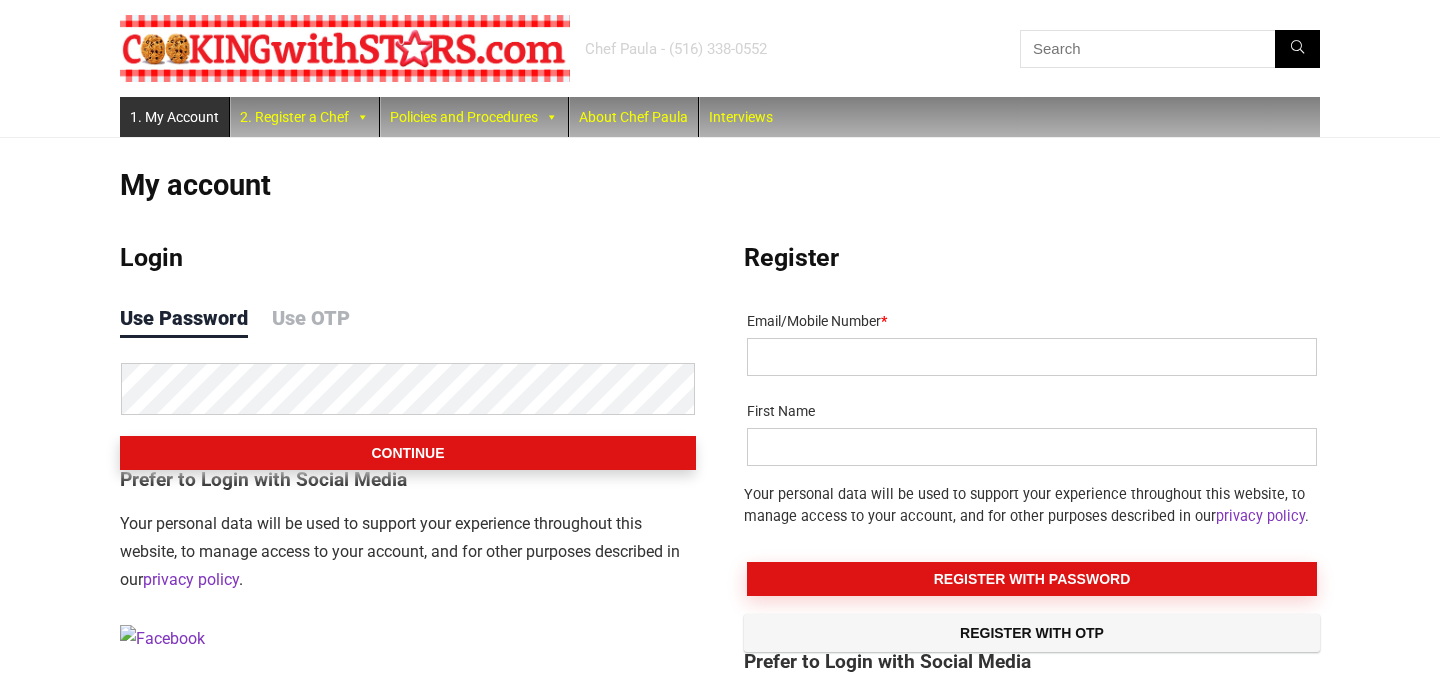 click on "Continue" at bounding box center [408, 453] 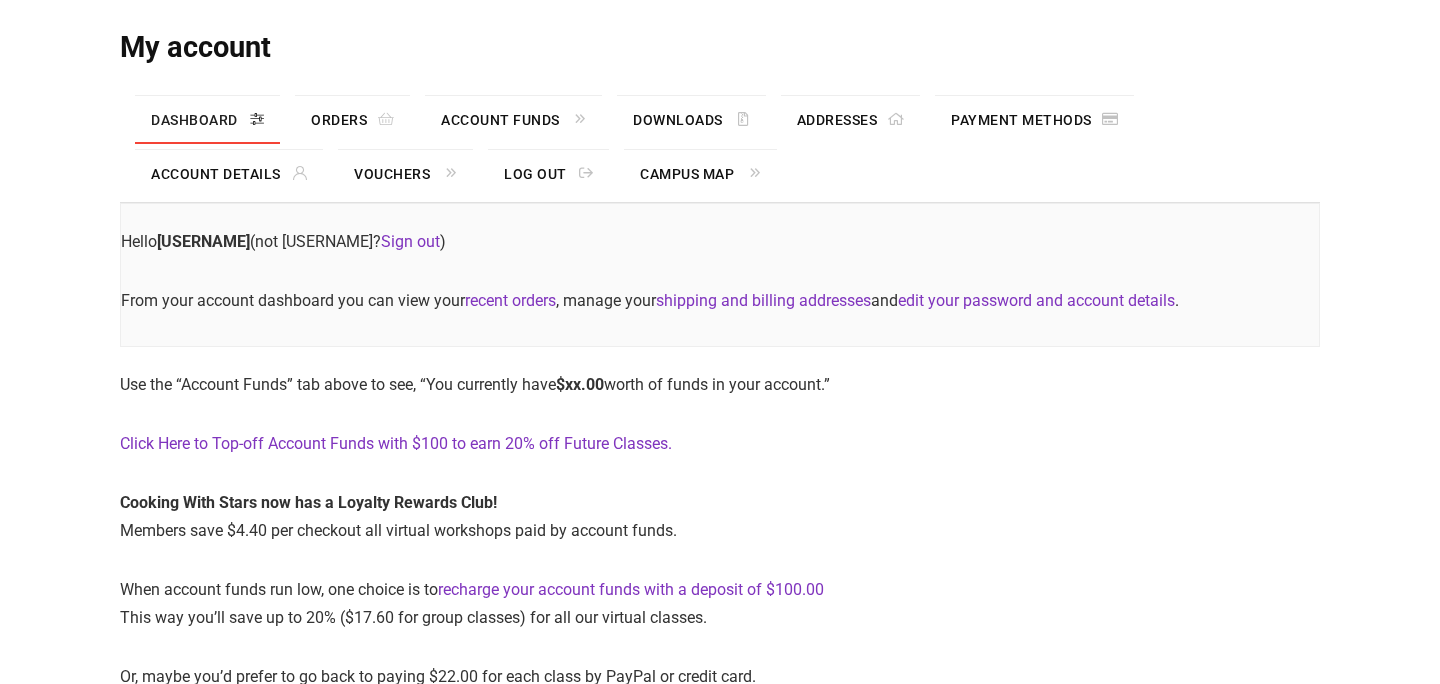 scroll, scrollTop: 135, scrollLeft: 0, axis: vertical 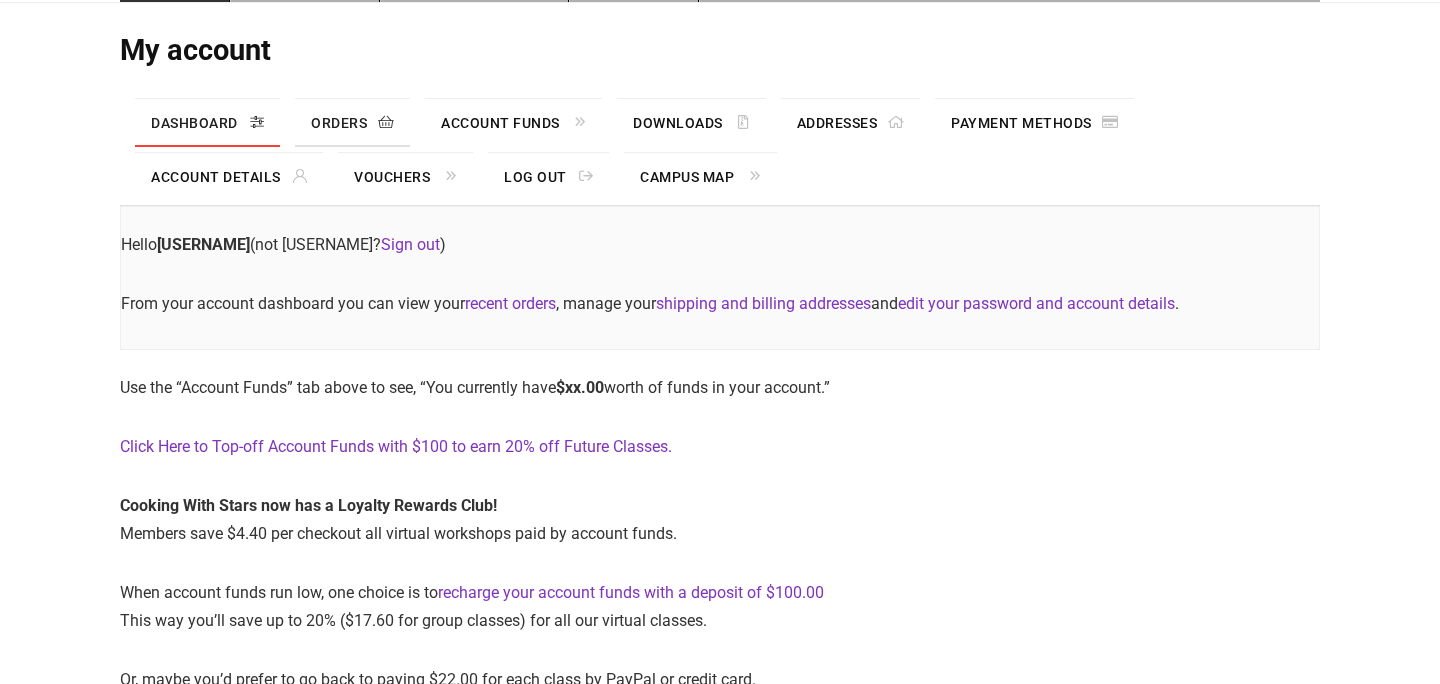 click on "Orders" at bounding box center [352, 123] 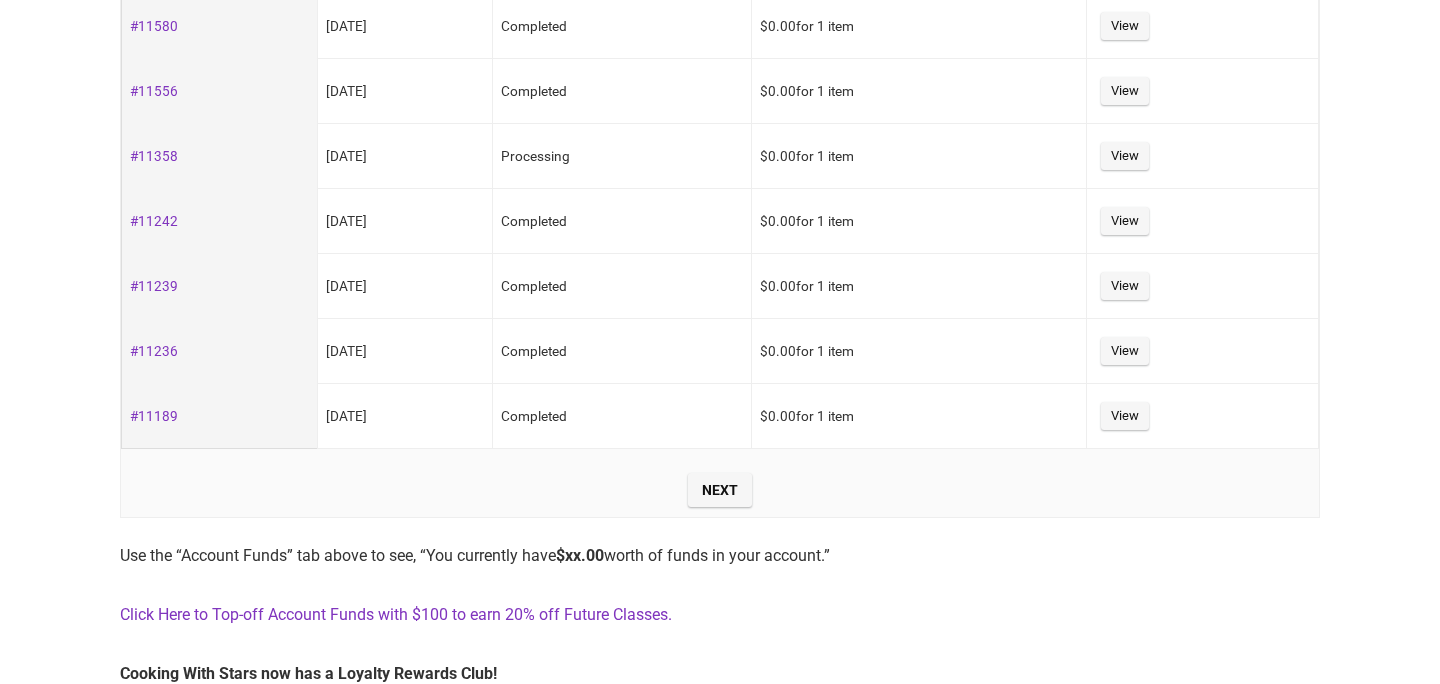 scroll, scrollTop: 639, scrollLeft: 0, axis: vertical 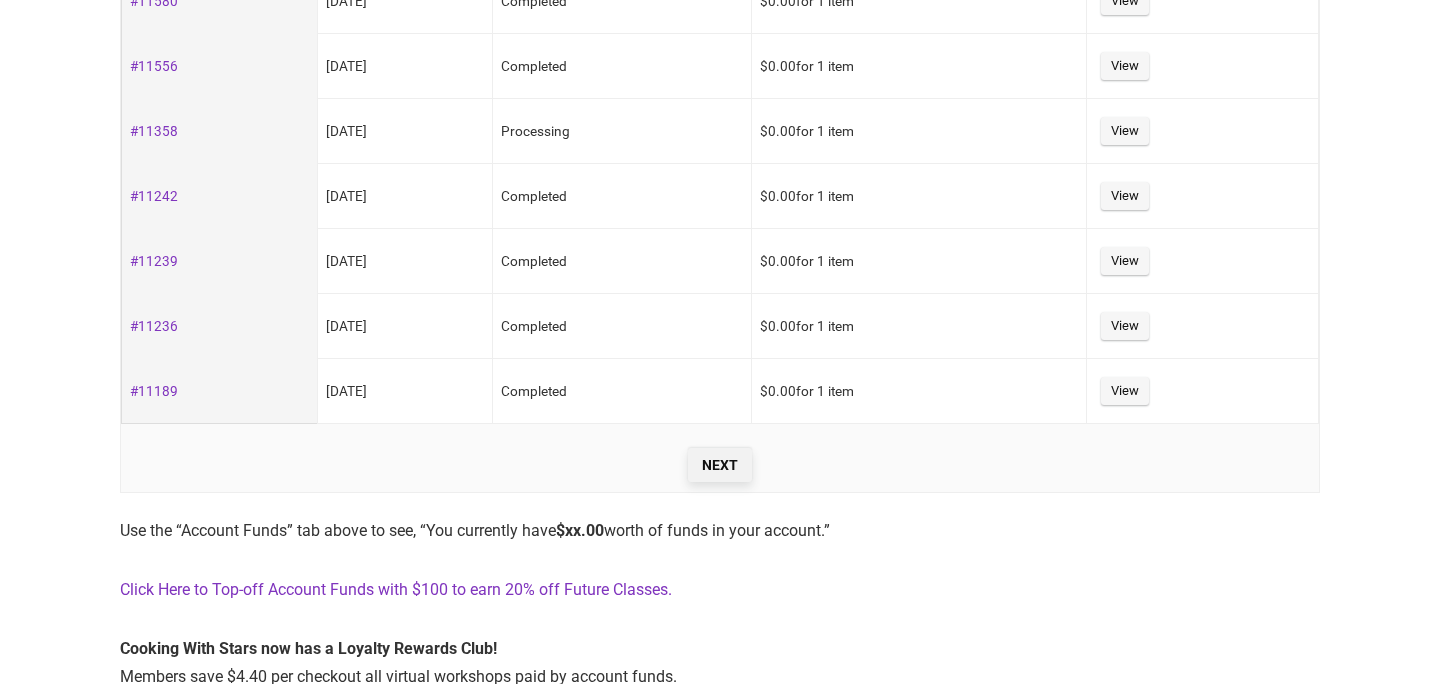 click on "Next" at bounding box center (720, 465) 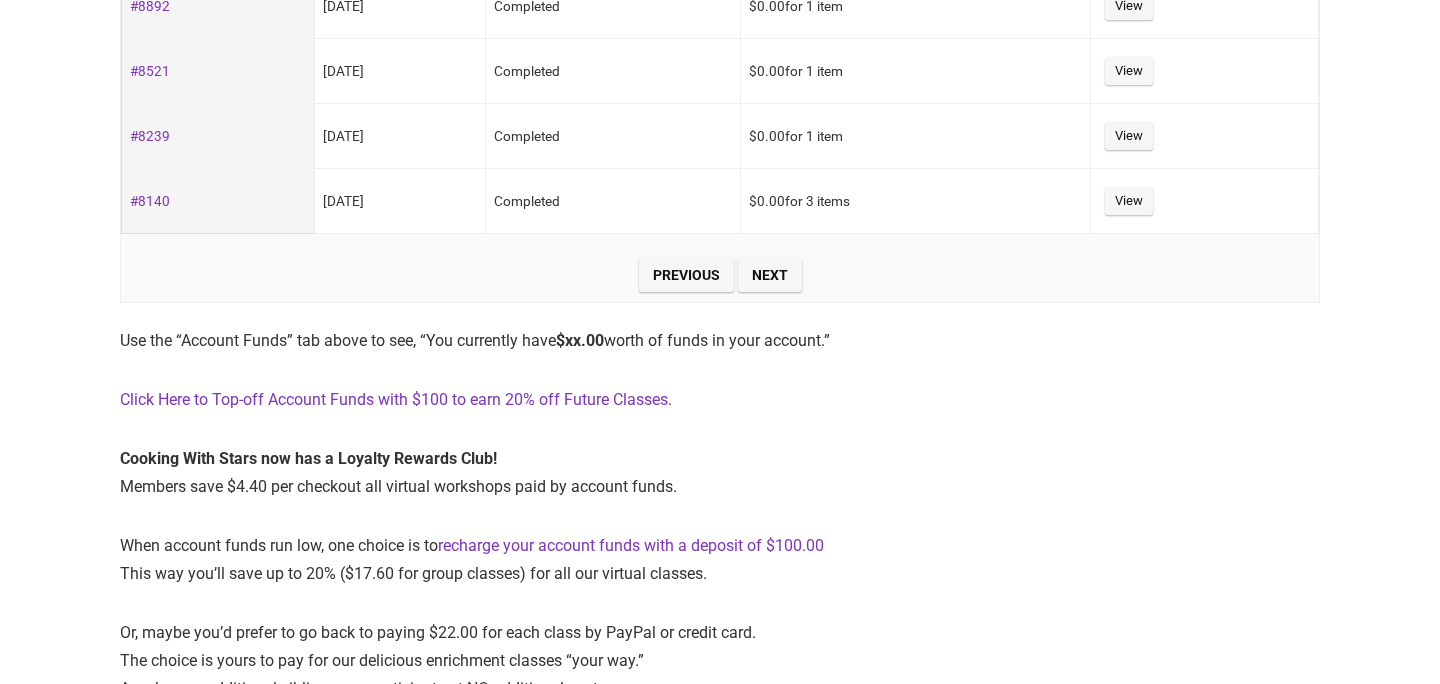 scroll, scrollTop: 929, scrollLeft: 0, axis: vertical 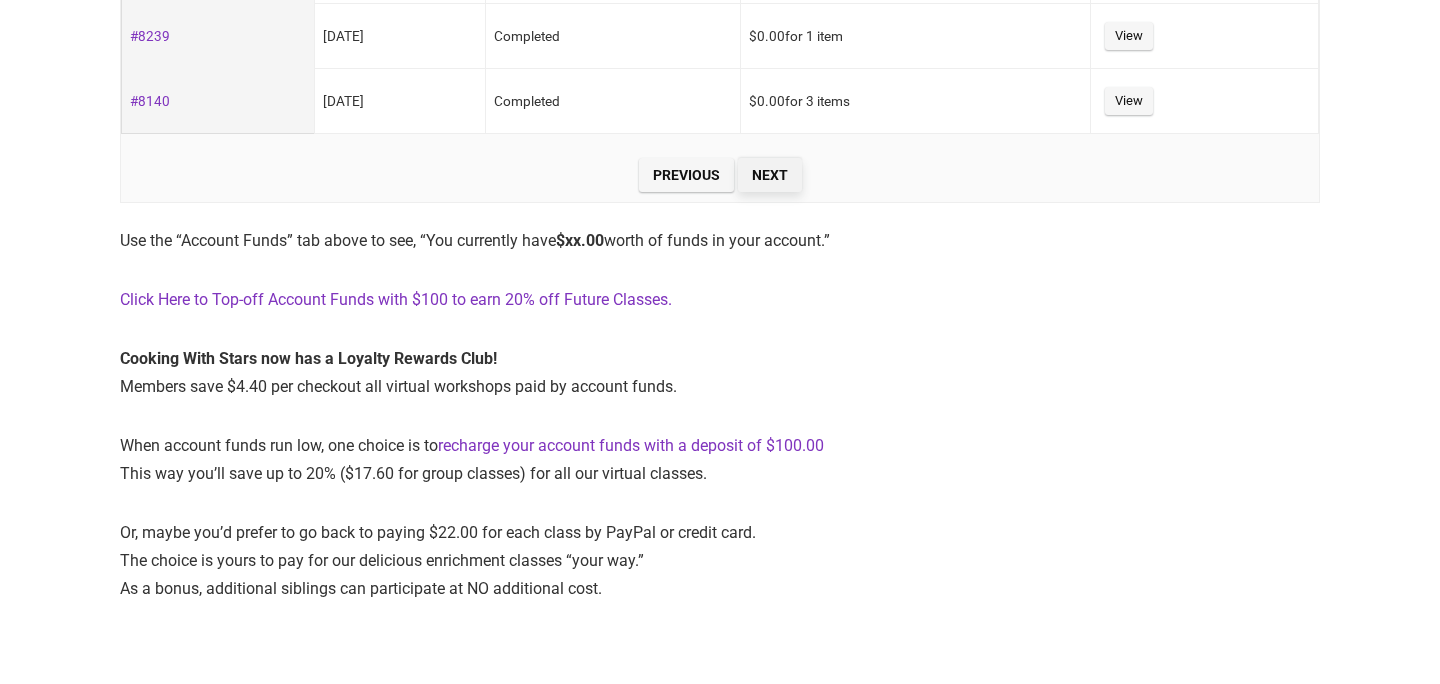 click on "Next" at bounding box center (770, 175) 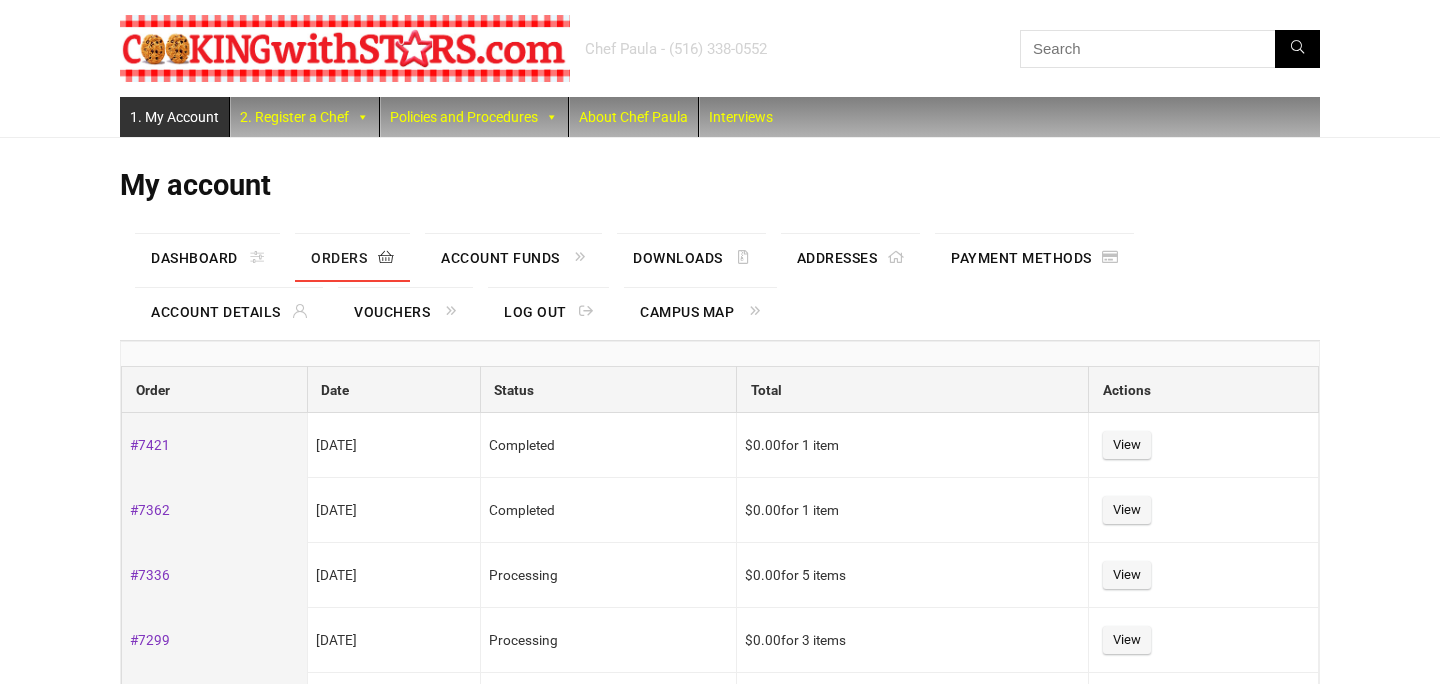scroll, scrollTop: 0, scrollLeft: 0, axis: both 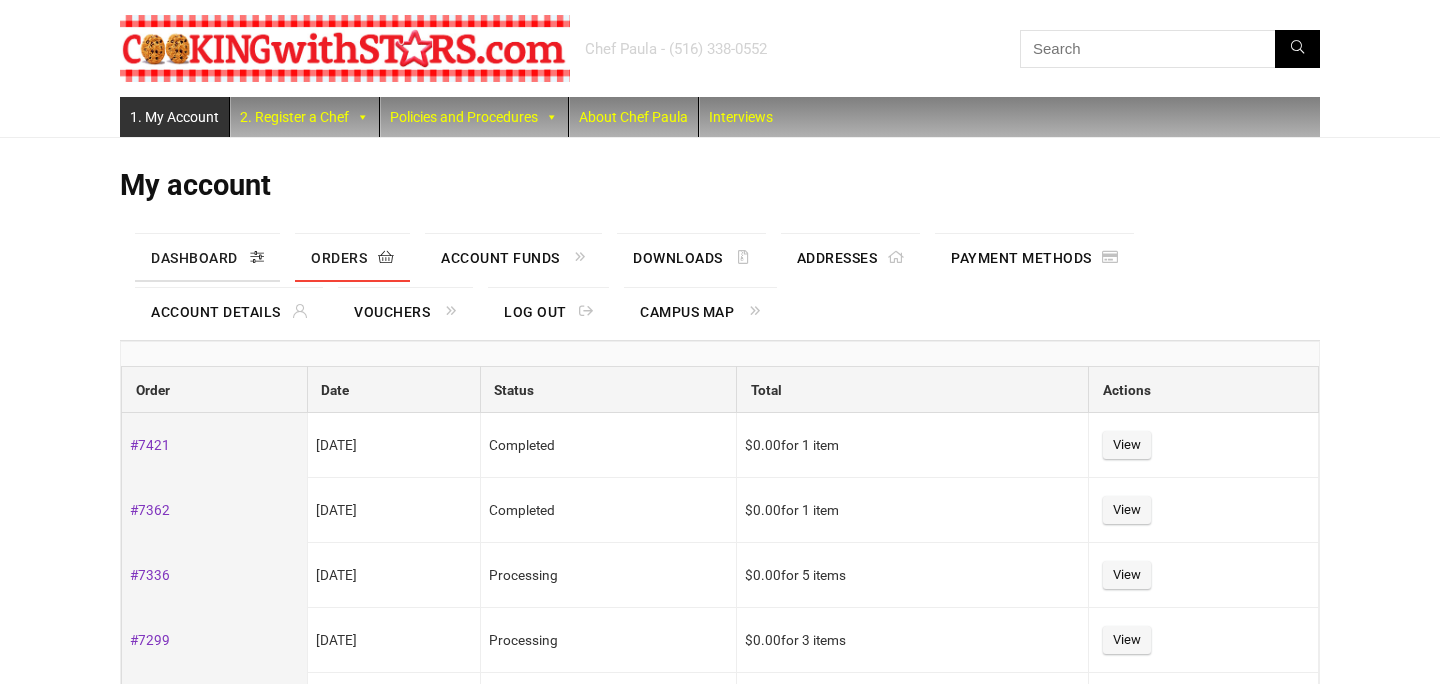 click on "Dashboard" at bounding box center (207, 258) 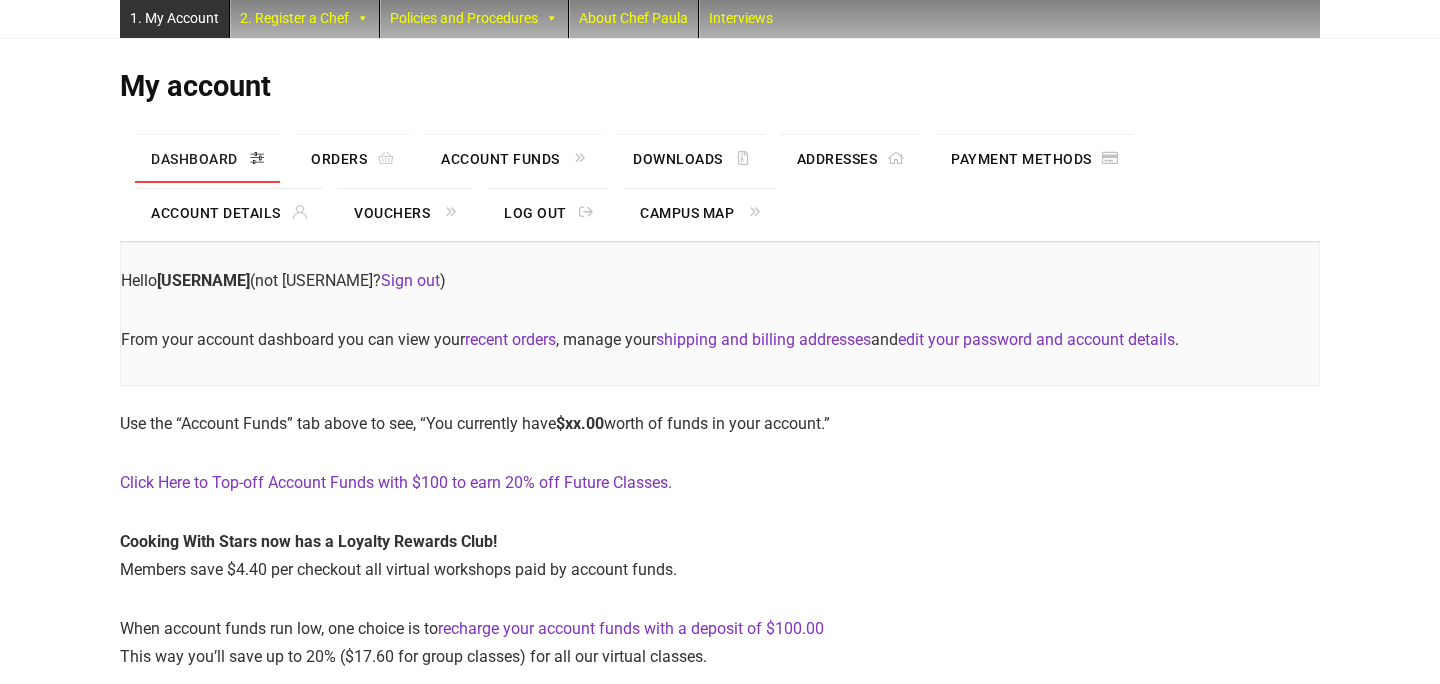 scroll, scrollTop: 0, scrollLeft: 0, axis: both 